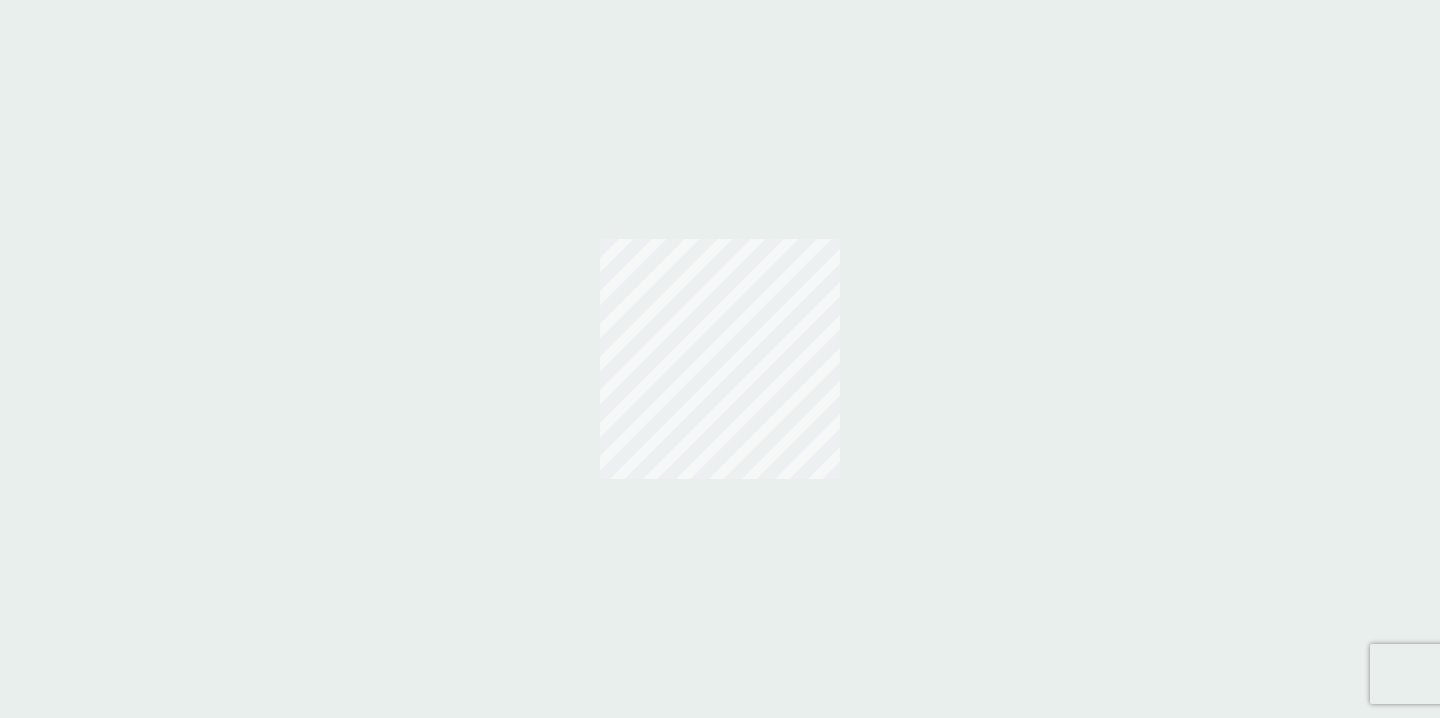 scroll, scrollTop: 0, scrollLeft: 0, axis: both 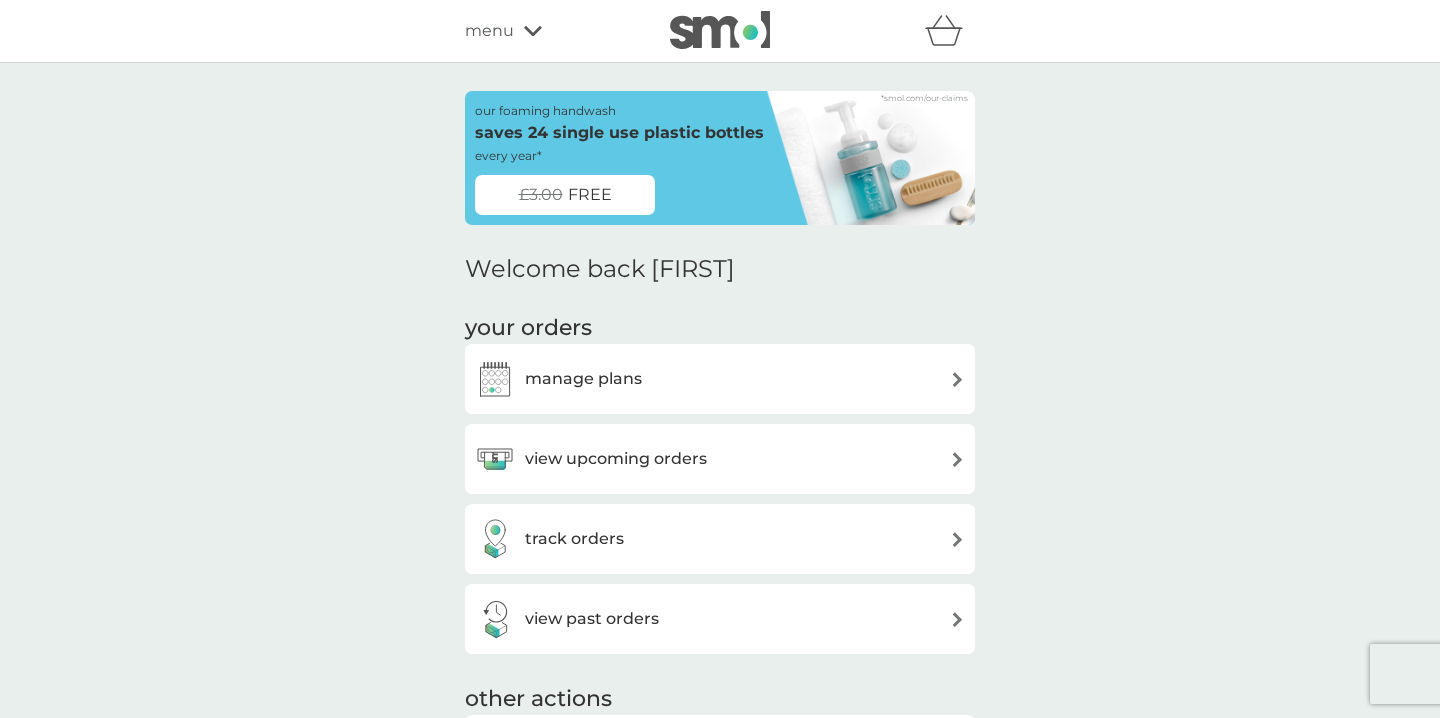 click on "view upcoming orders" at bounding box center (616, 459) 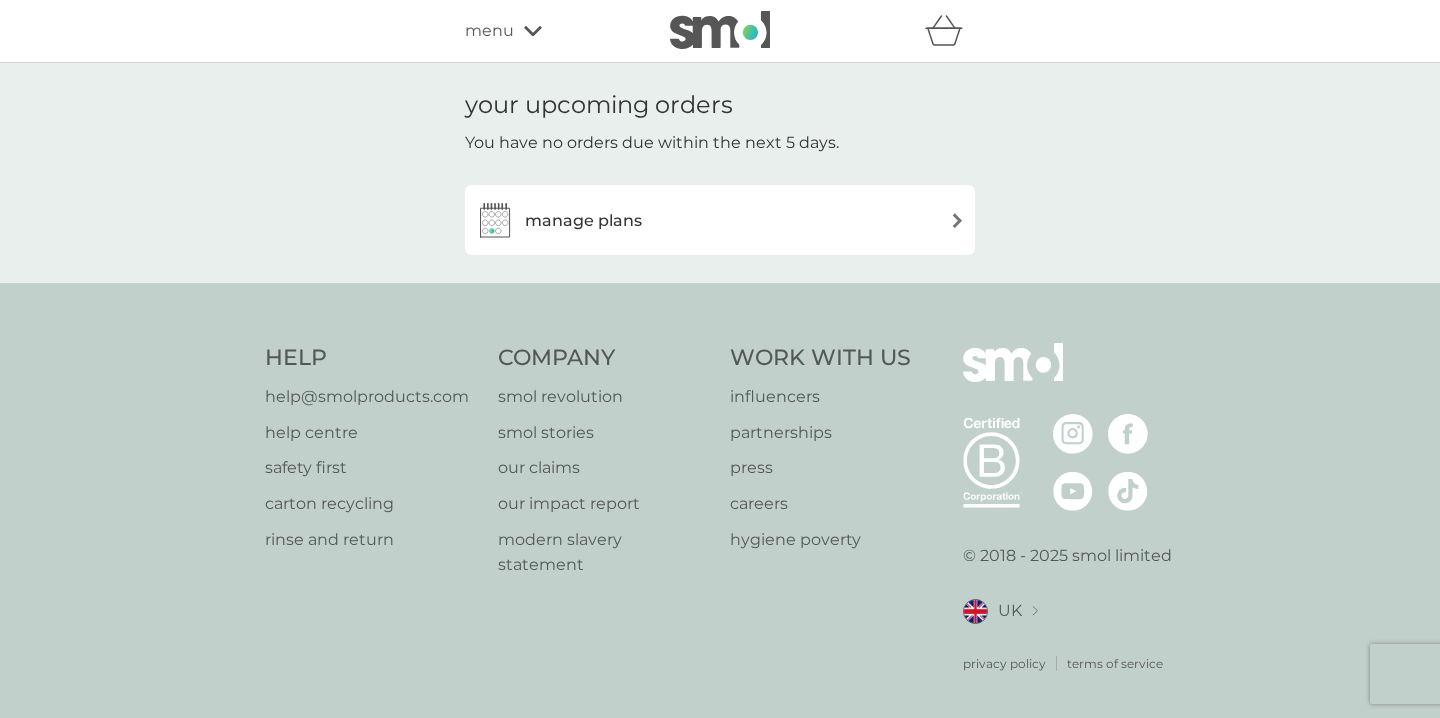 click on "manage plans" at bounding box center (583, 221) 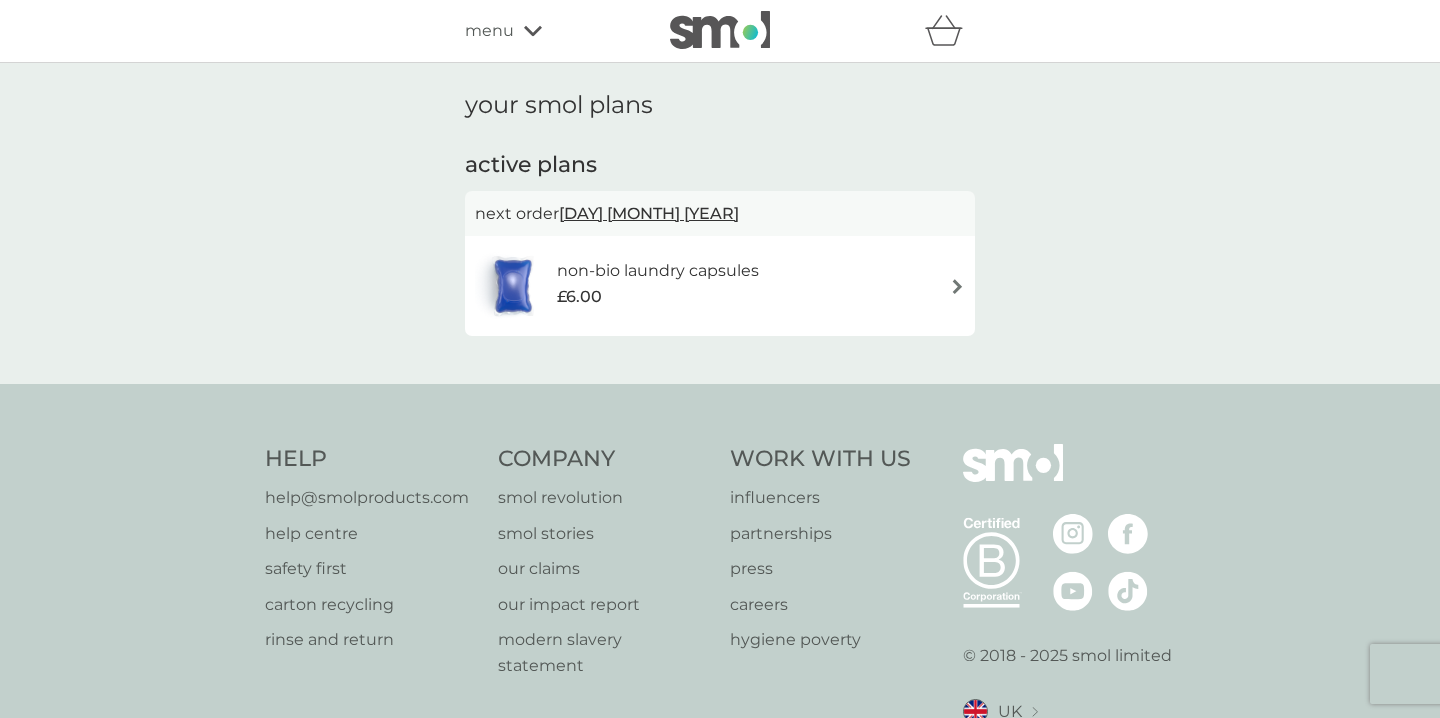 click on "non-bio laundry capsules" at bounding box center (658, 271) 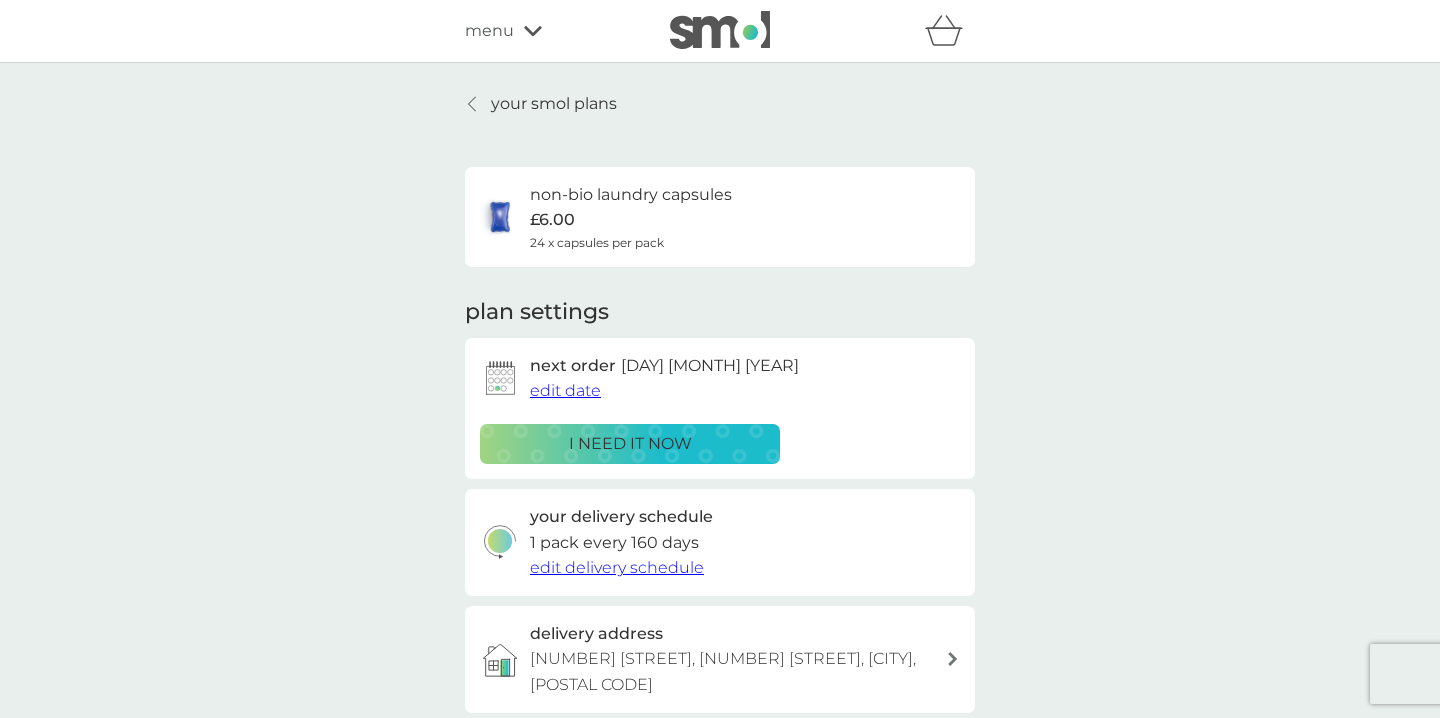 click on "i need it now" at bounding box center [630, 444] 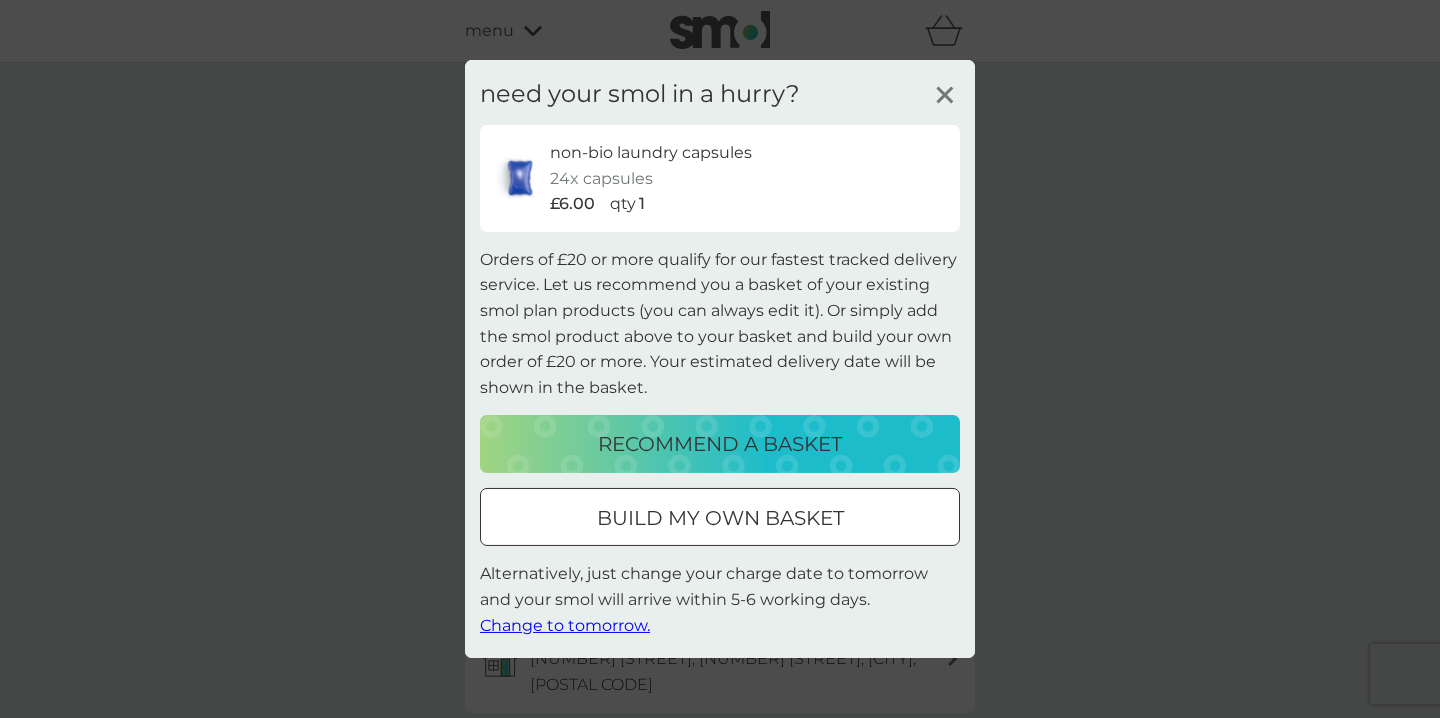 click 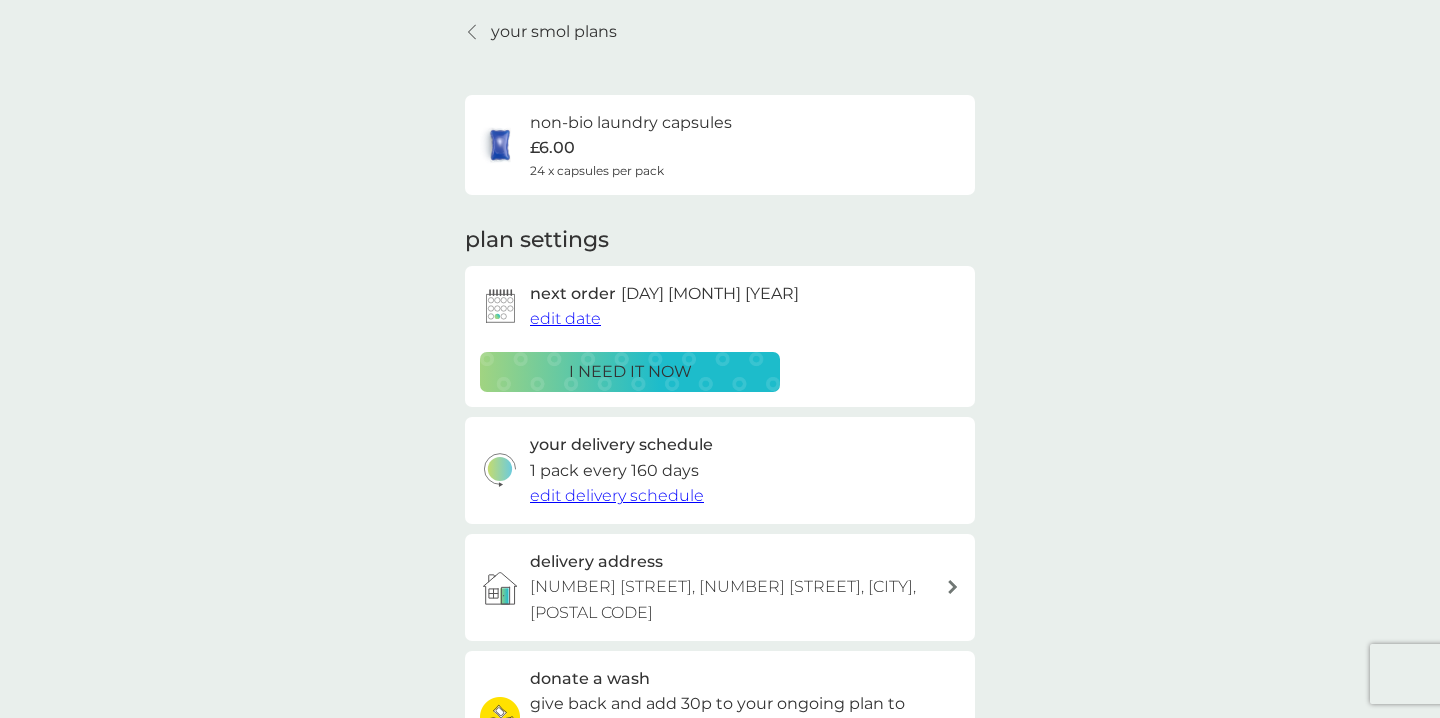 scroll, scrollTop: 78, scrollLeft: 0, axis: vertical 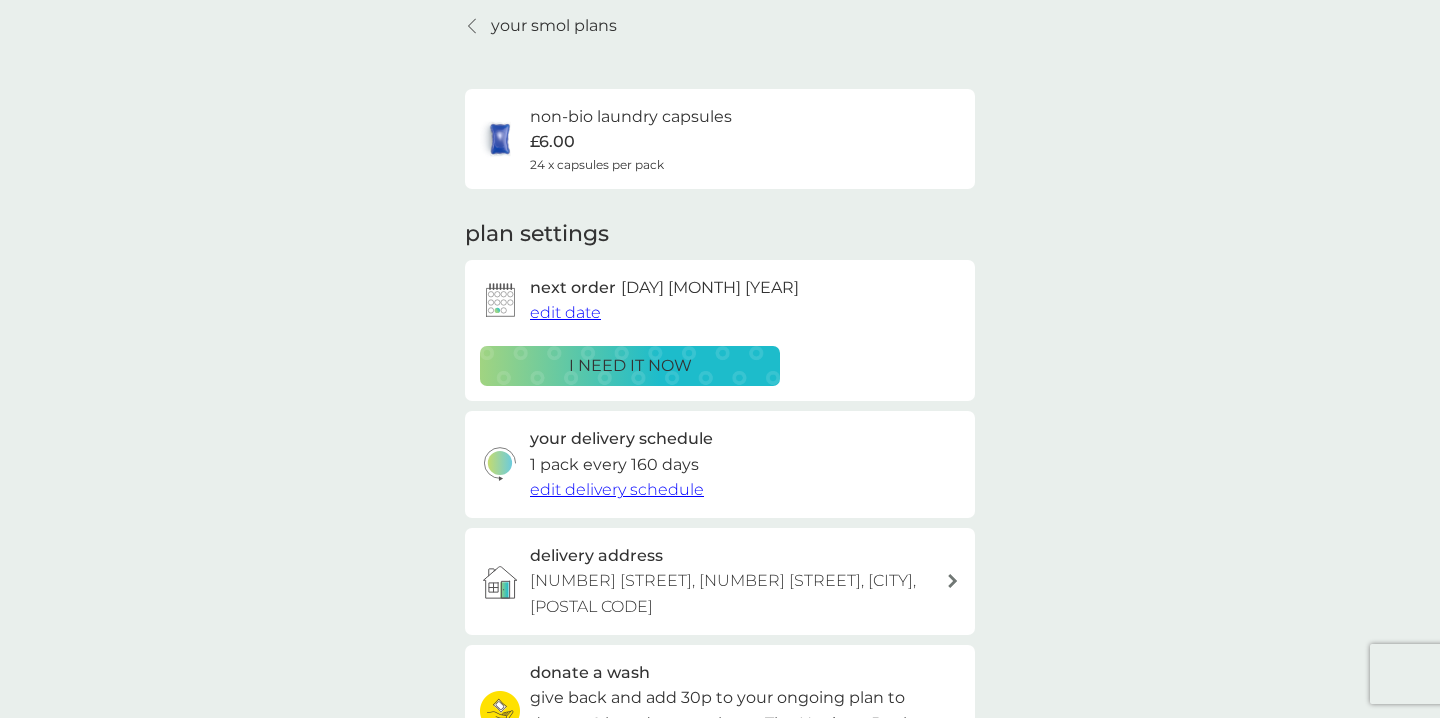 click on "i need it now" at bounding box center (630, 366) 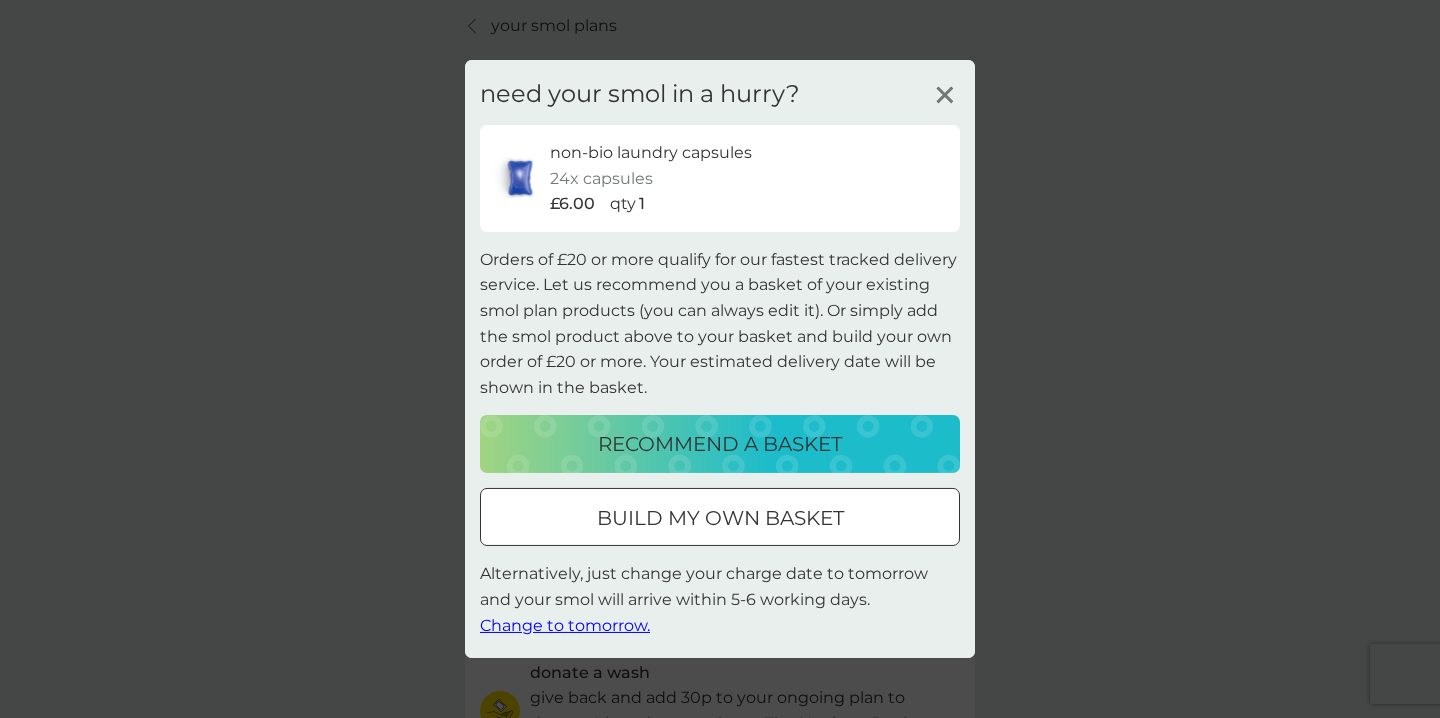 click on "build my own basket" at bounding box center [720, 517] 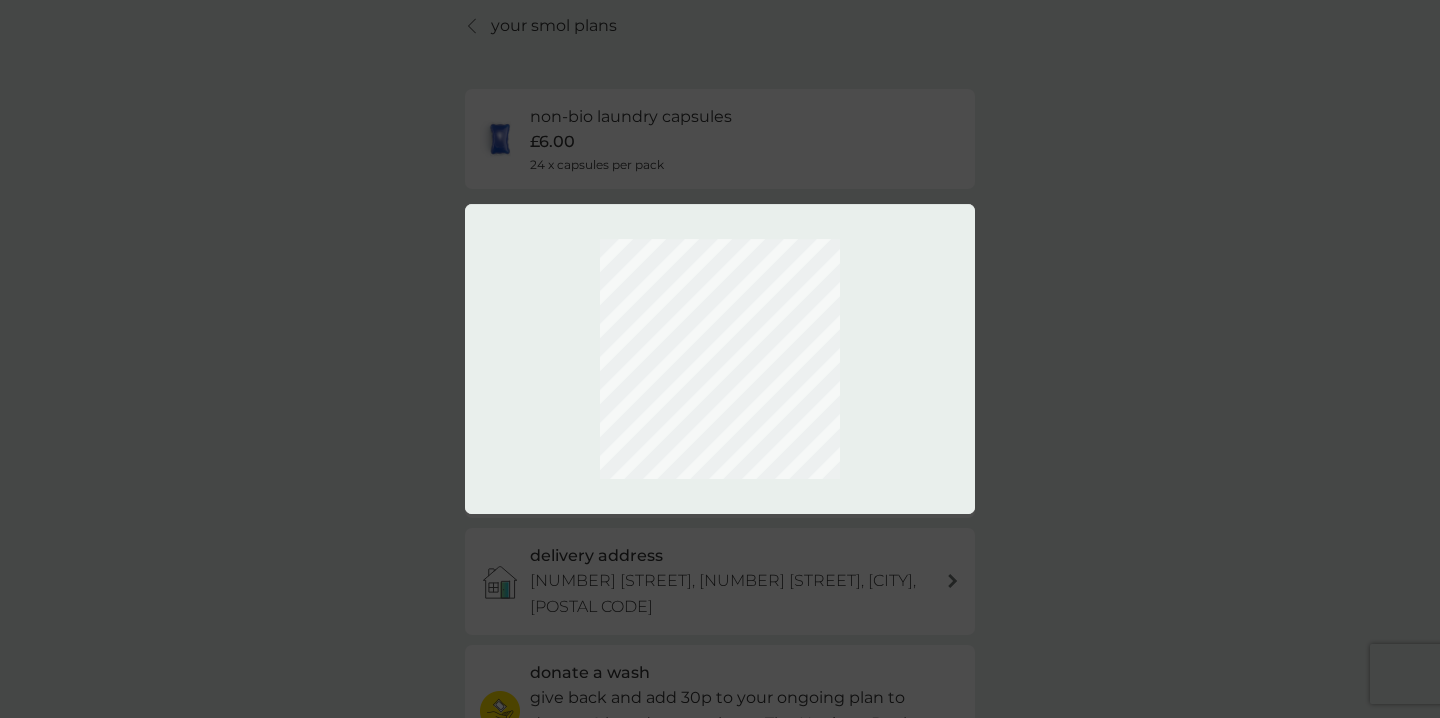 scroll, scrollTop: 0, scrollLeft: 0, axis: both 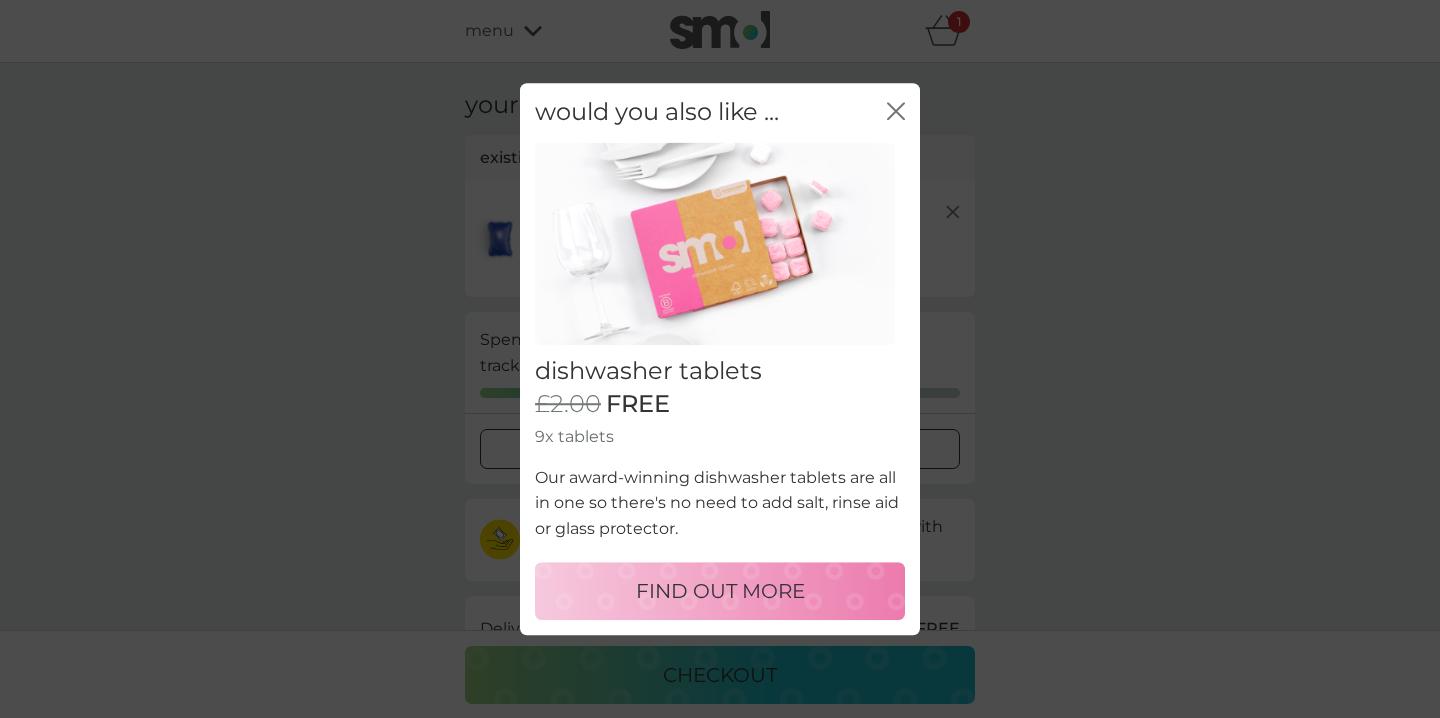 click on "close" 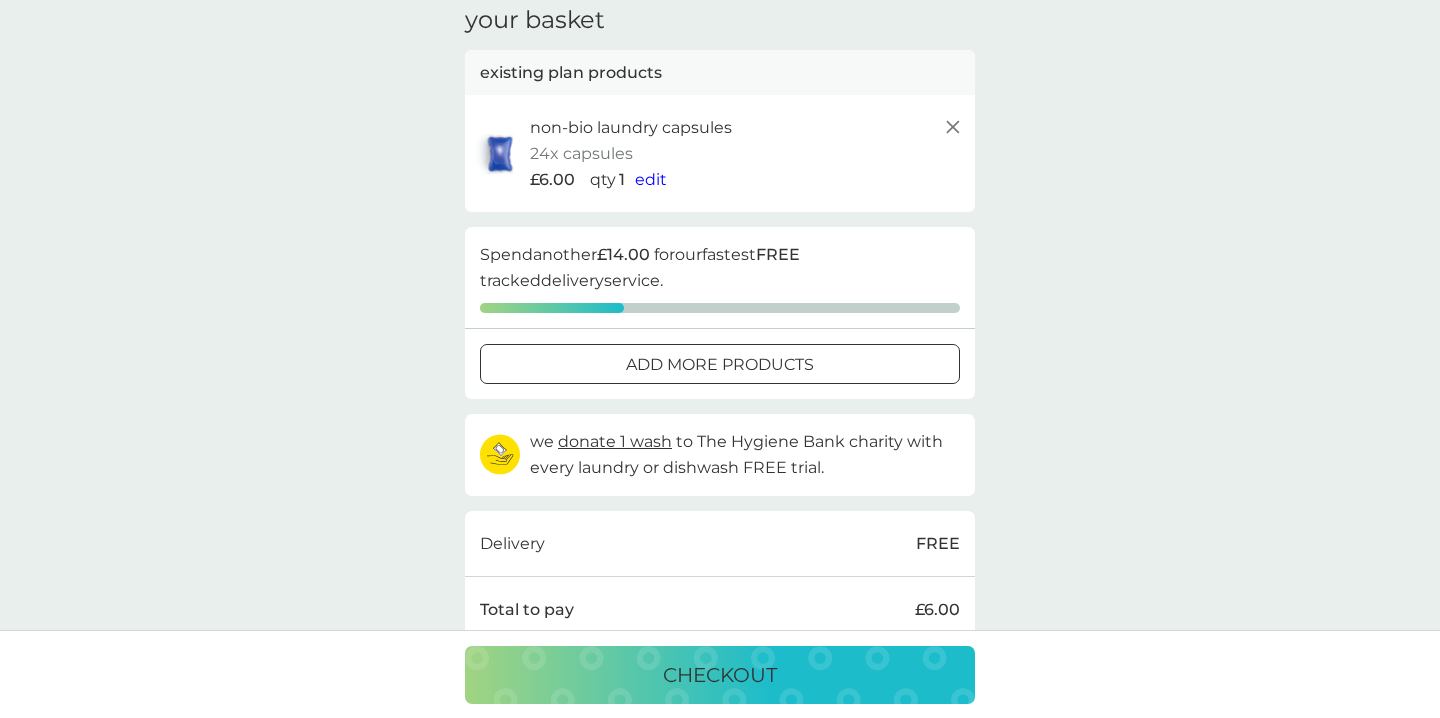 scroll, scrollTop: 84, scrollLeft: 0, axis: vertical 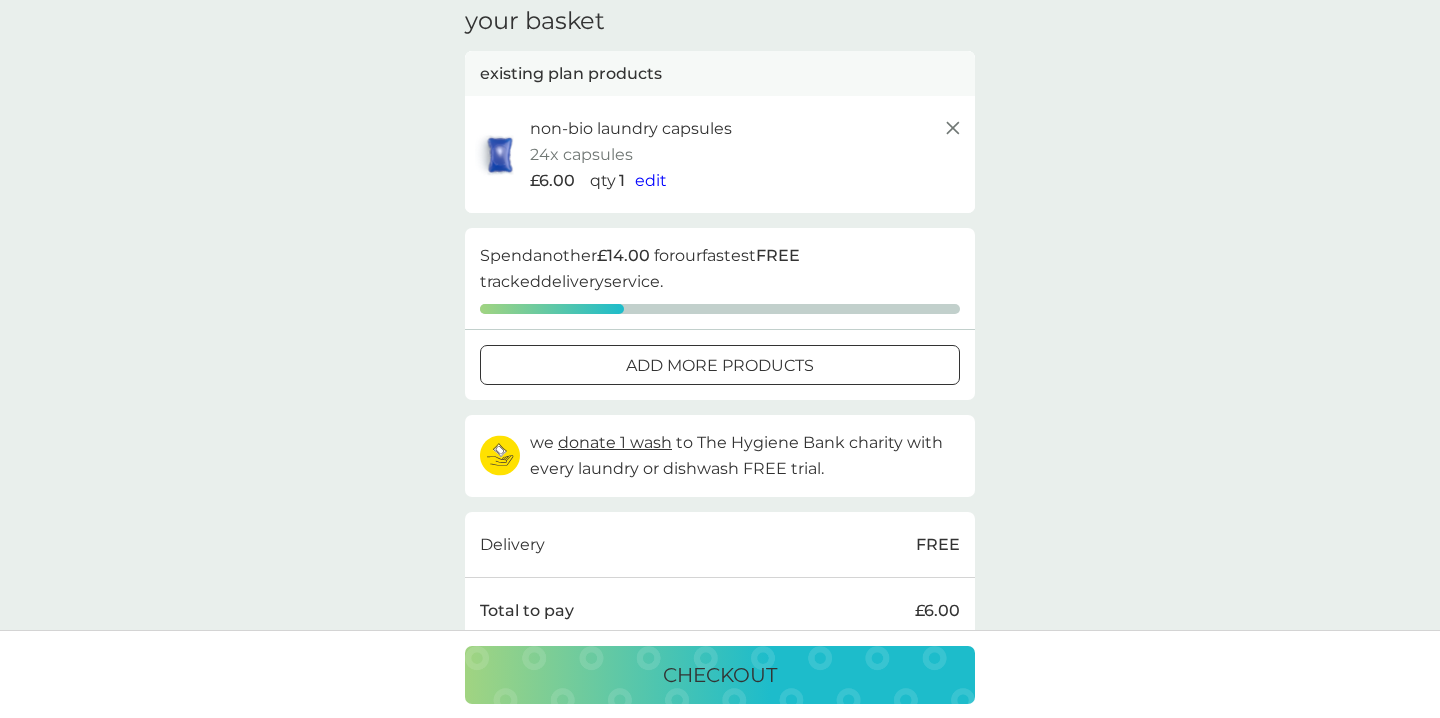 click on "add more products" at bounding box center [720, 366] 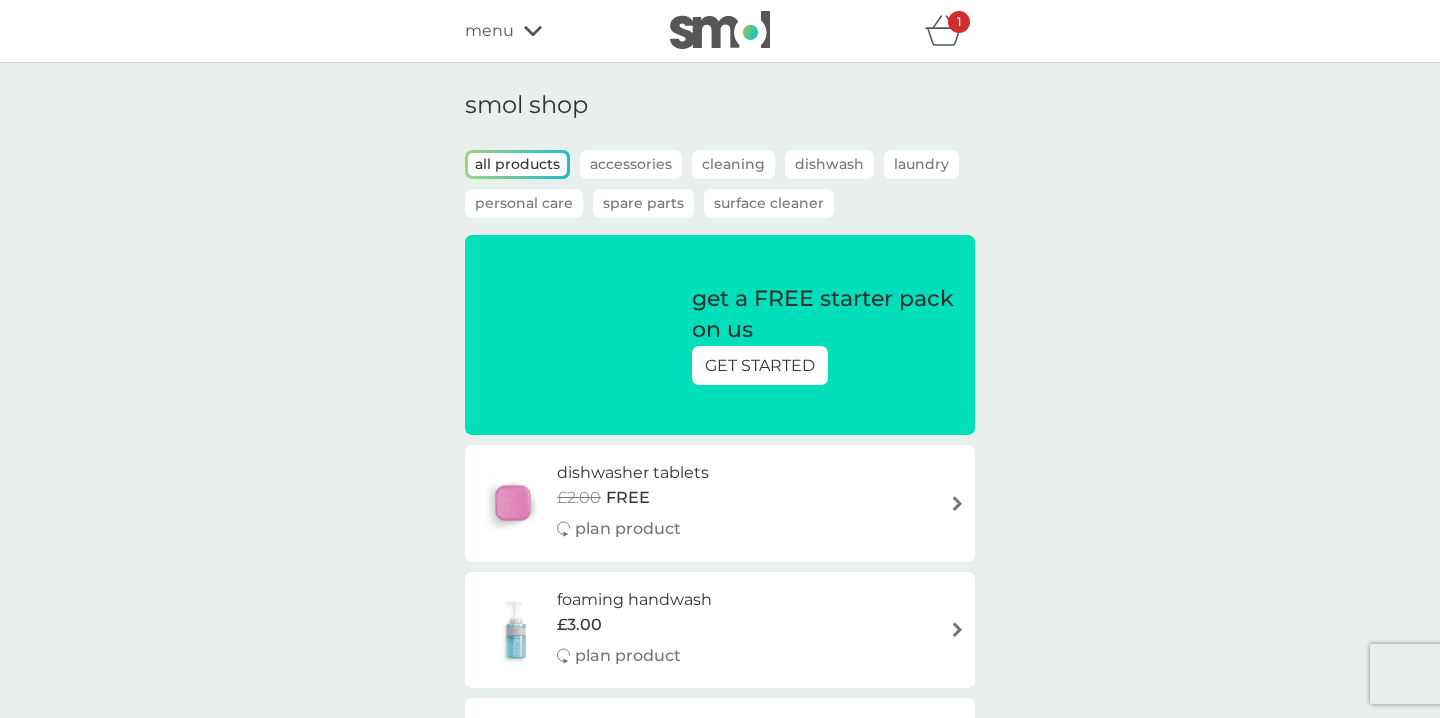 scroll, scrollTop: 0, scrollLeft: 0, axis: both 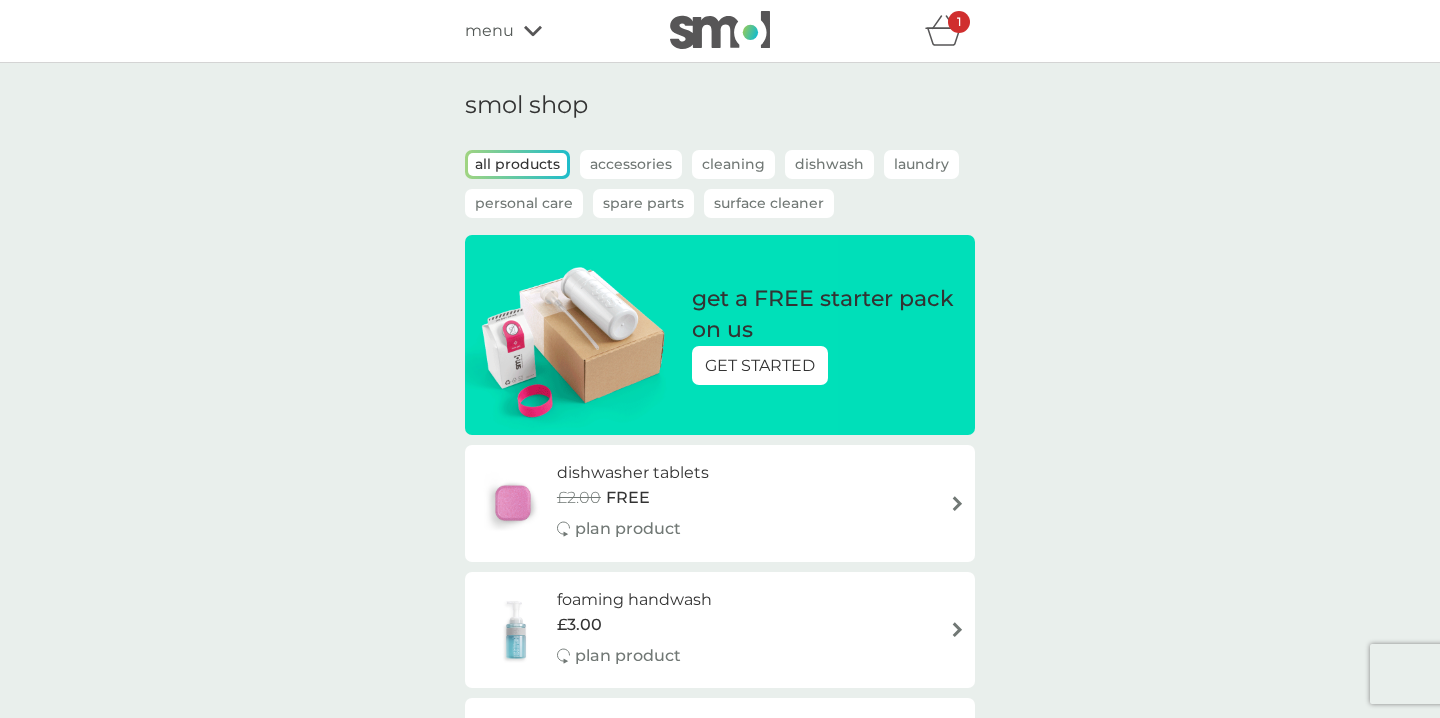 click on "GET STARTED" at bounding box center (760, 366) 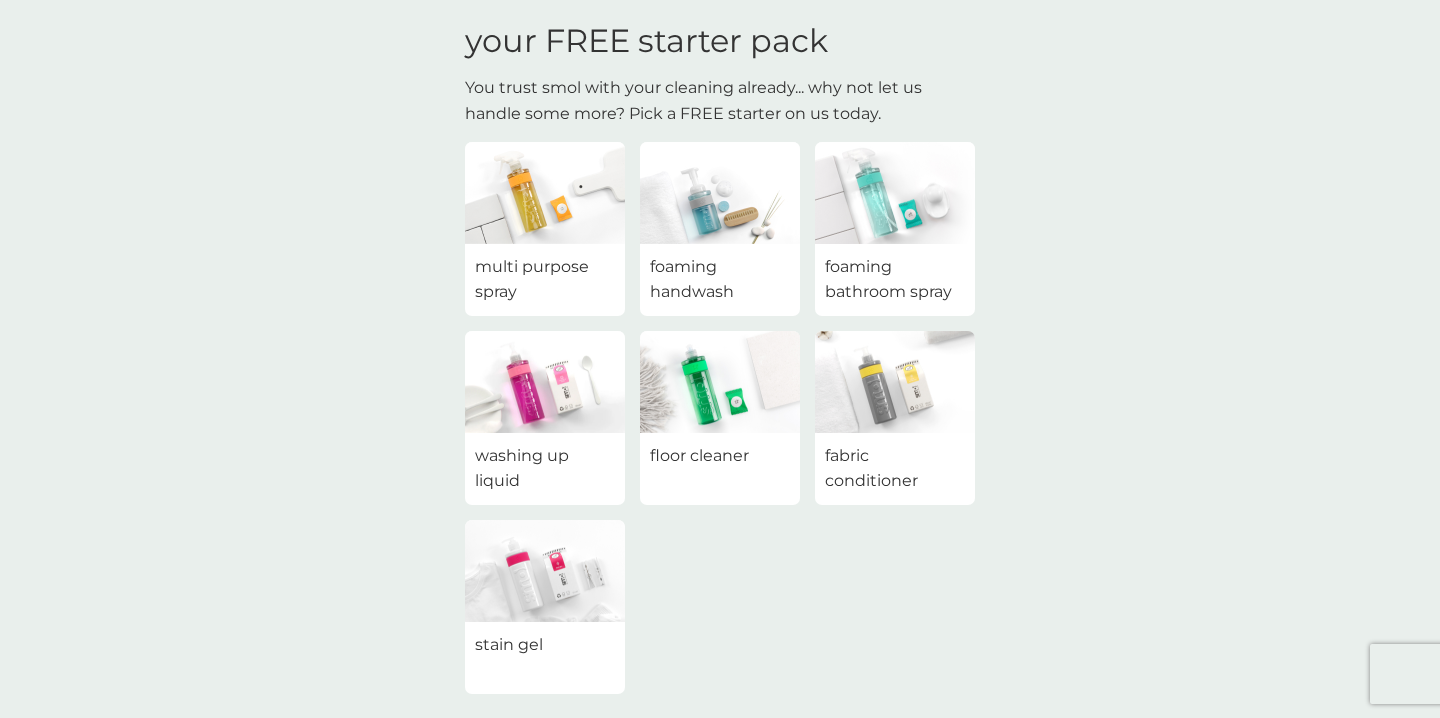 scroll, scrollTop: 73, scrollLeft: 0, axis: vertical 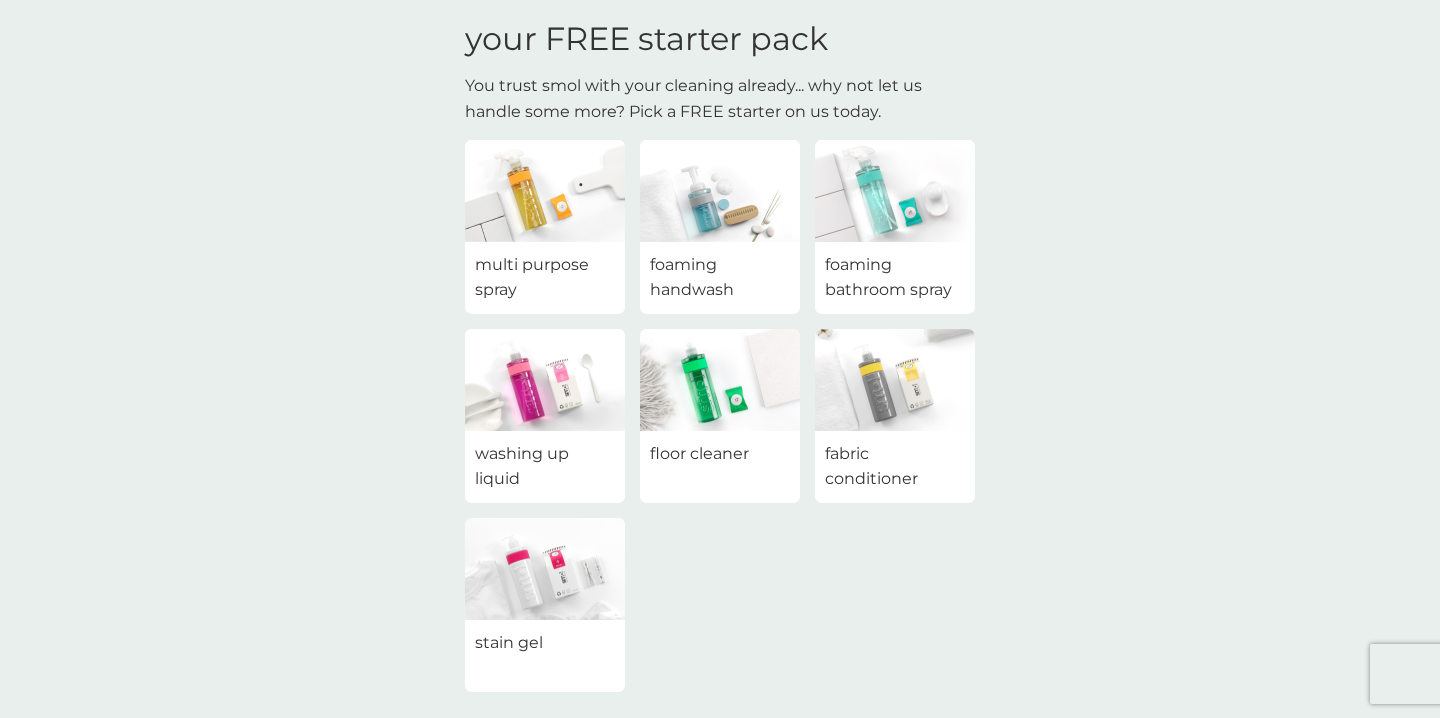 click at bounding box center (545, 191) 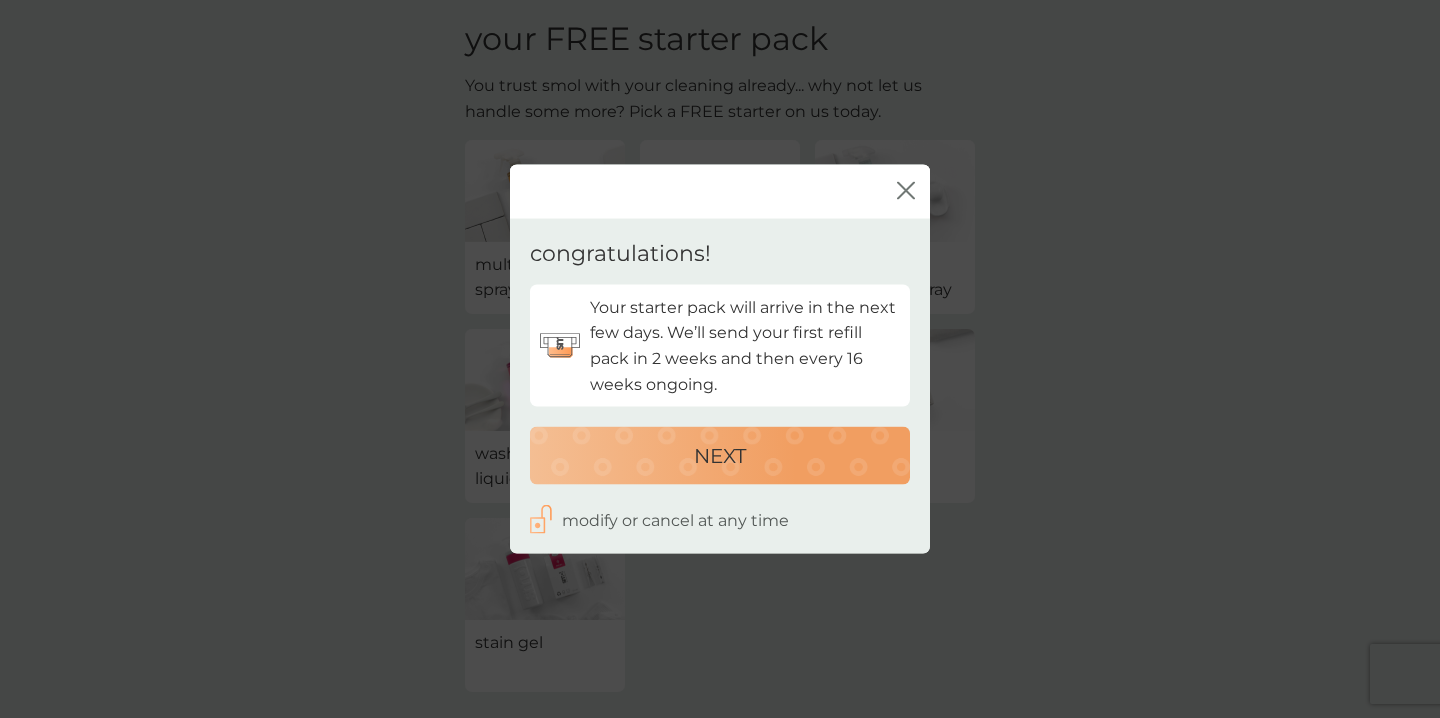 click on "close" at bounding box center [720, 192] 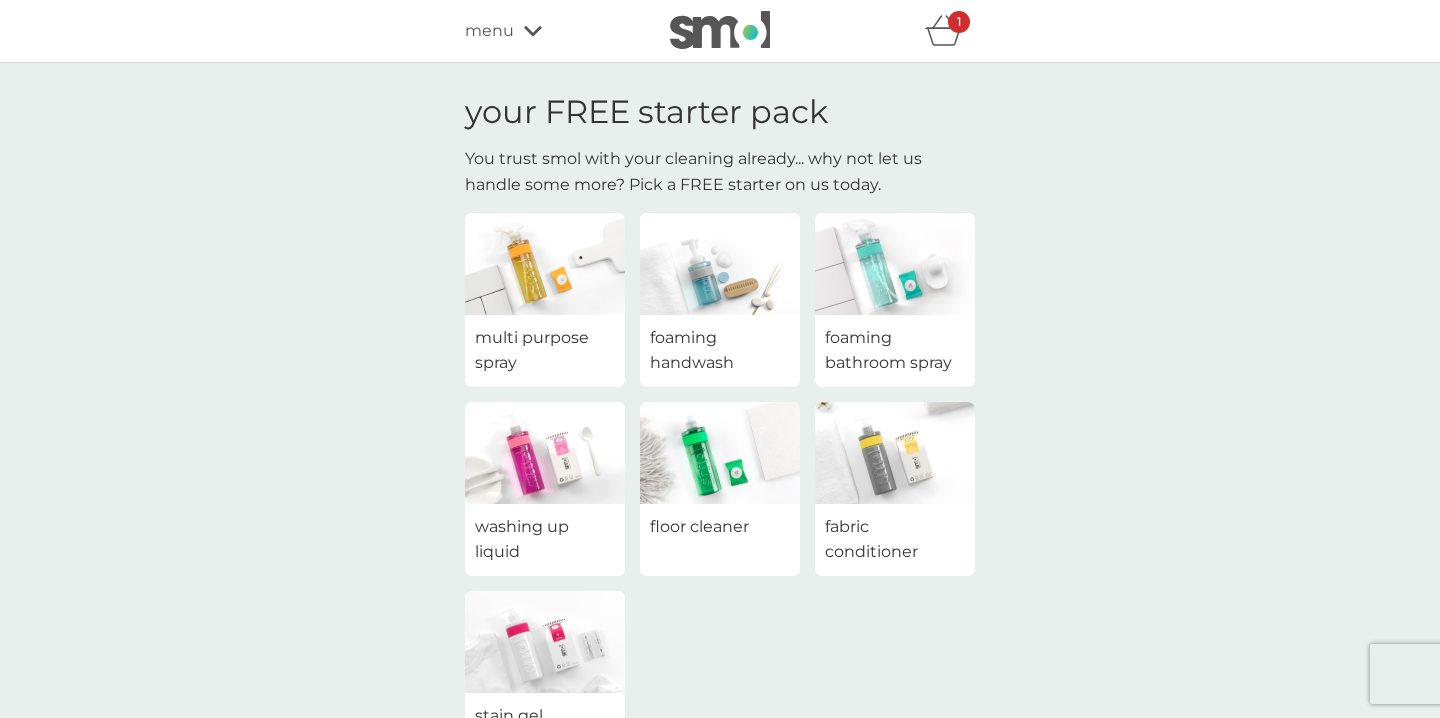 scroll, scrollTop: 0, scrollLeft: 0, axis: both 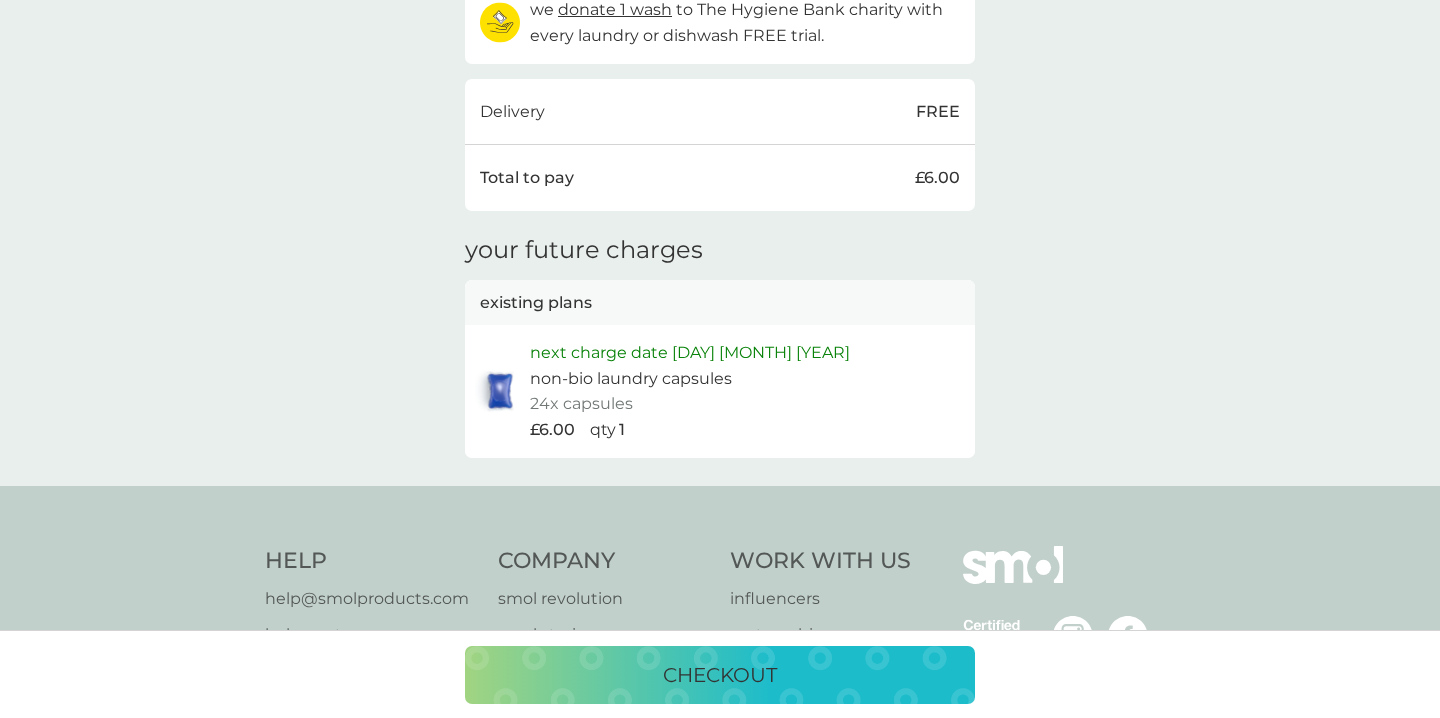 click on "checkout" at bounding box center [720, 675] 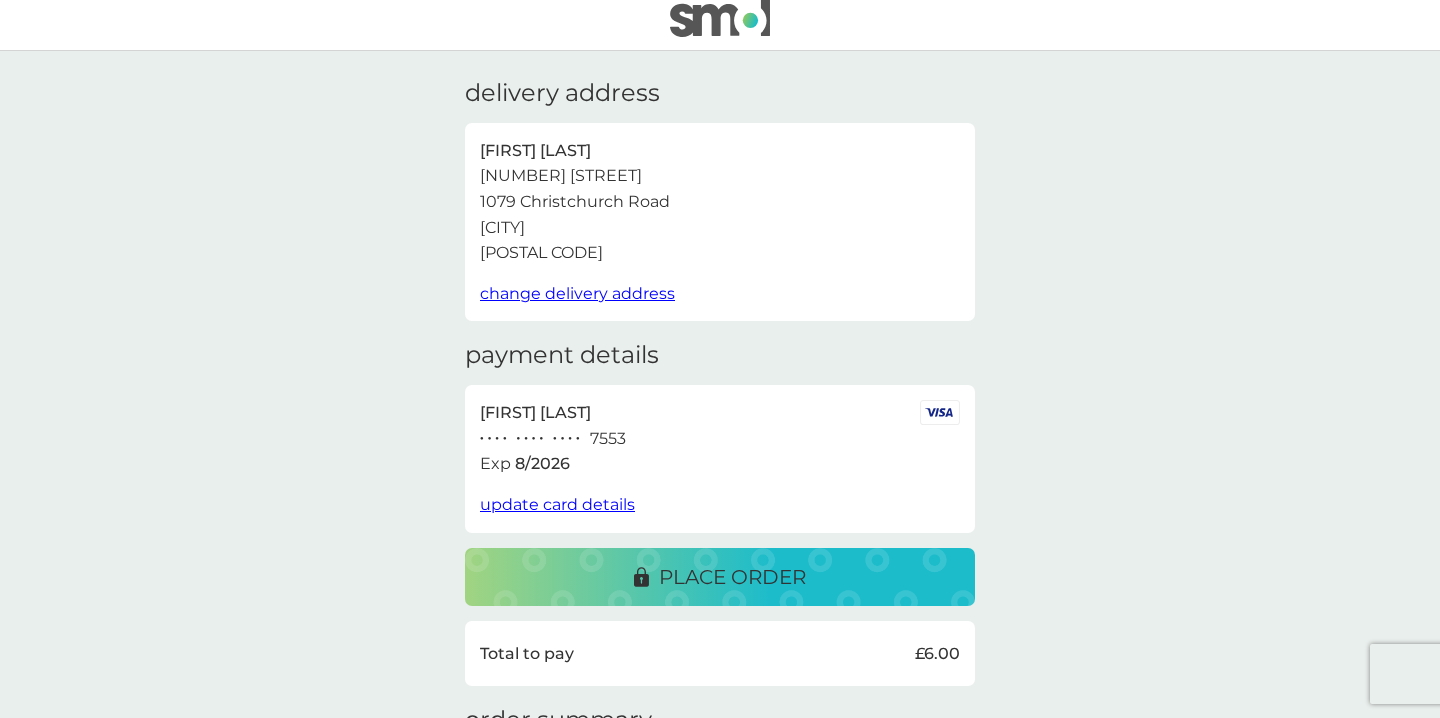 scroll, scrollTop: 16, scrollLeft: 0, axis: vertical 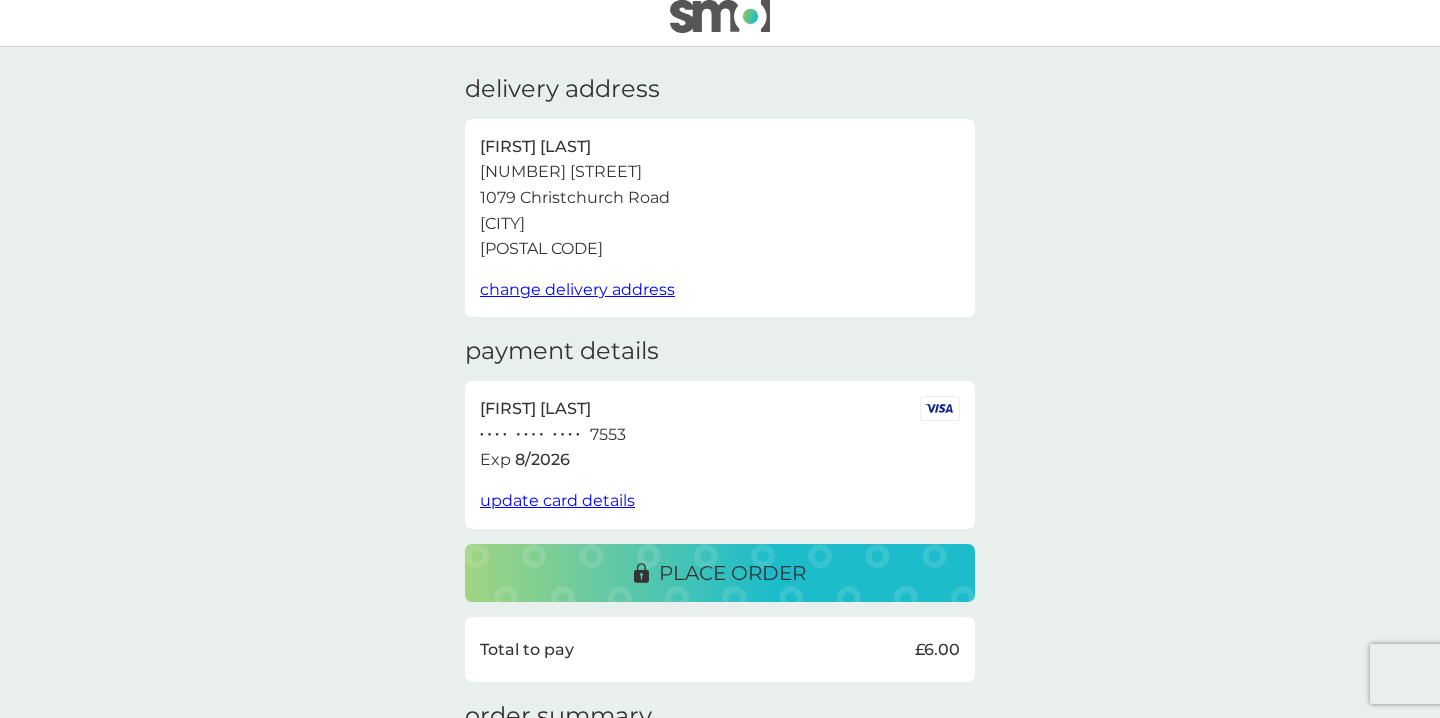 click on "place order" at bounding box center (732, 573) 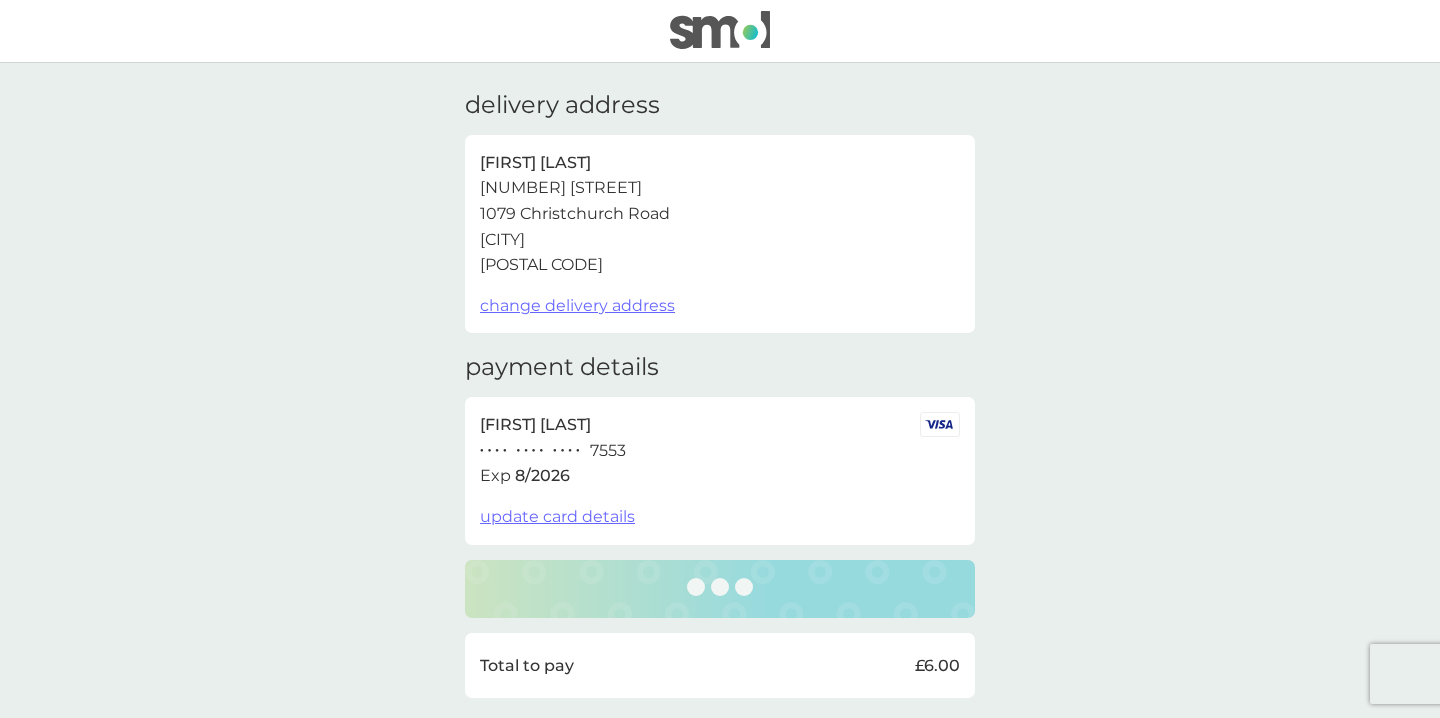 scroll, scrollTop: 0, scrollLeft: 0, axis: both 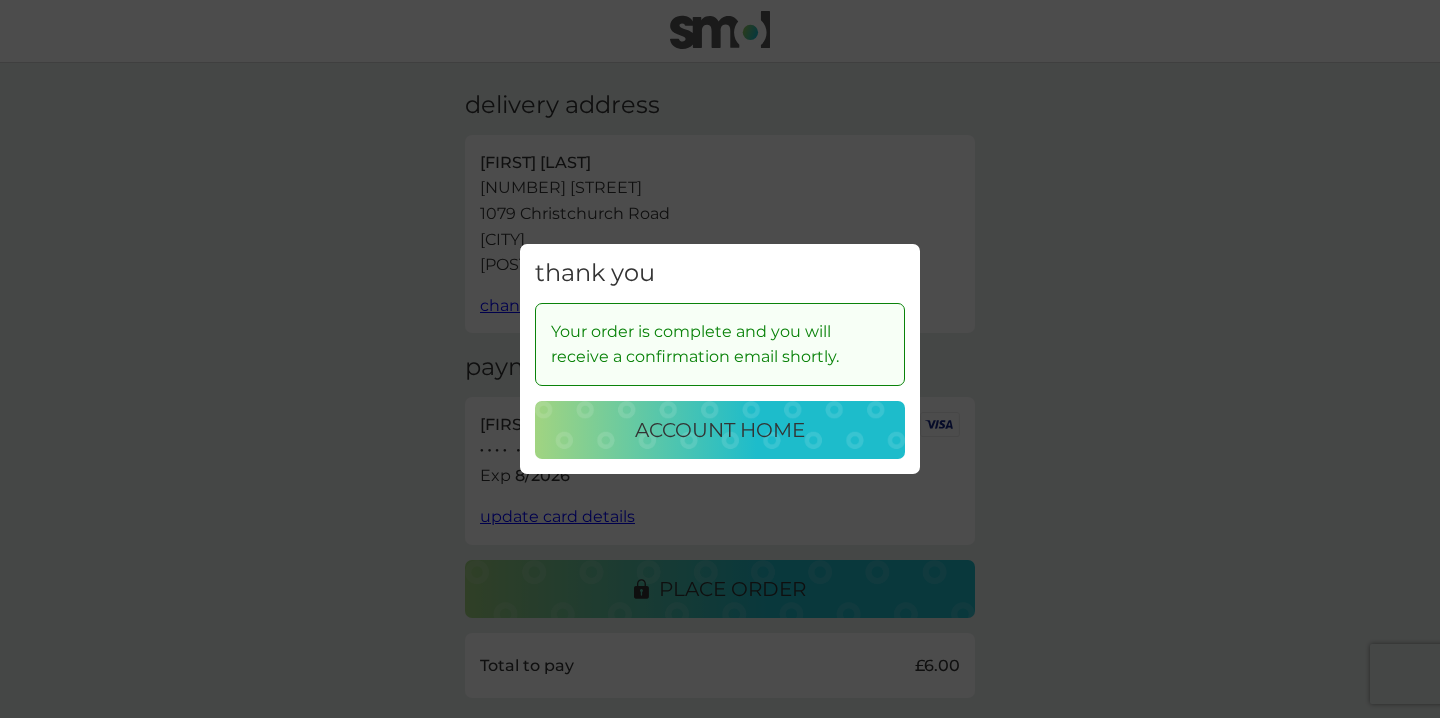 click on "account home" at bounding box center (720, 430) 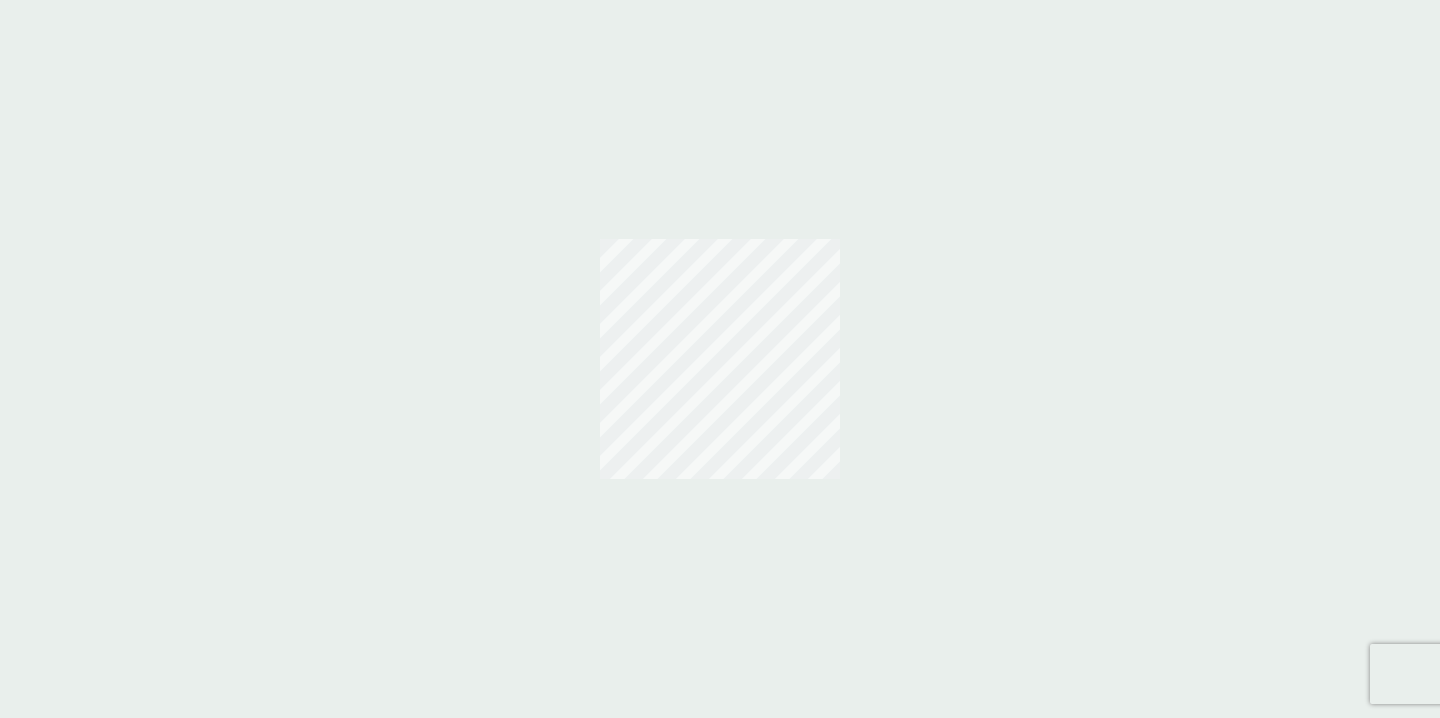 scroll, scrollTop: 0, scrollLeft: 0, axis: both 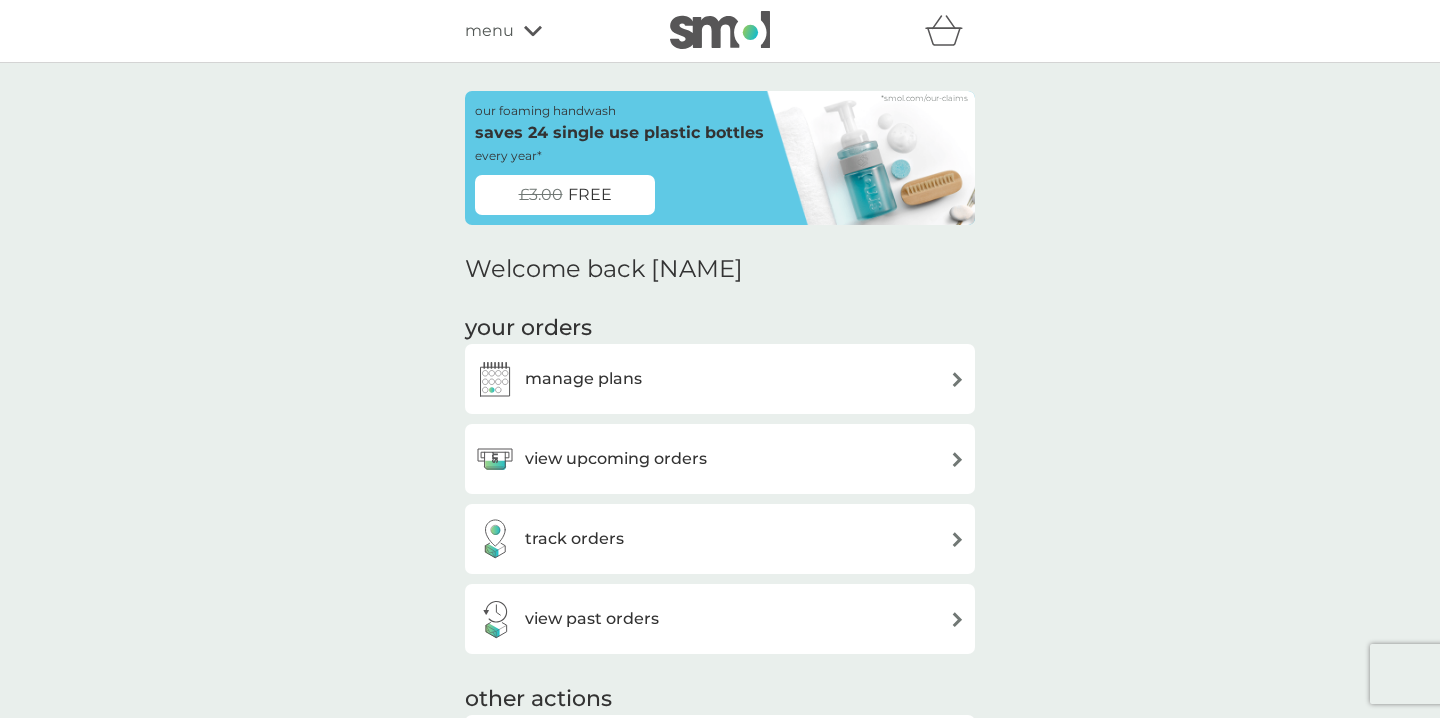 click on "manage plans" at bounding box center (583, 379) 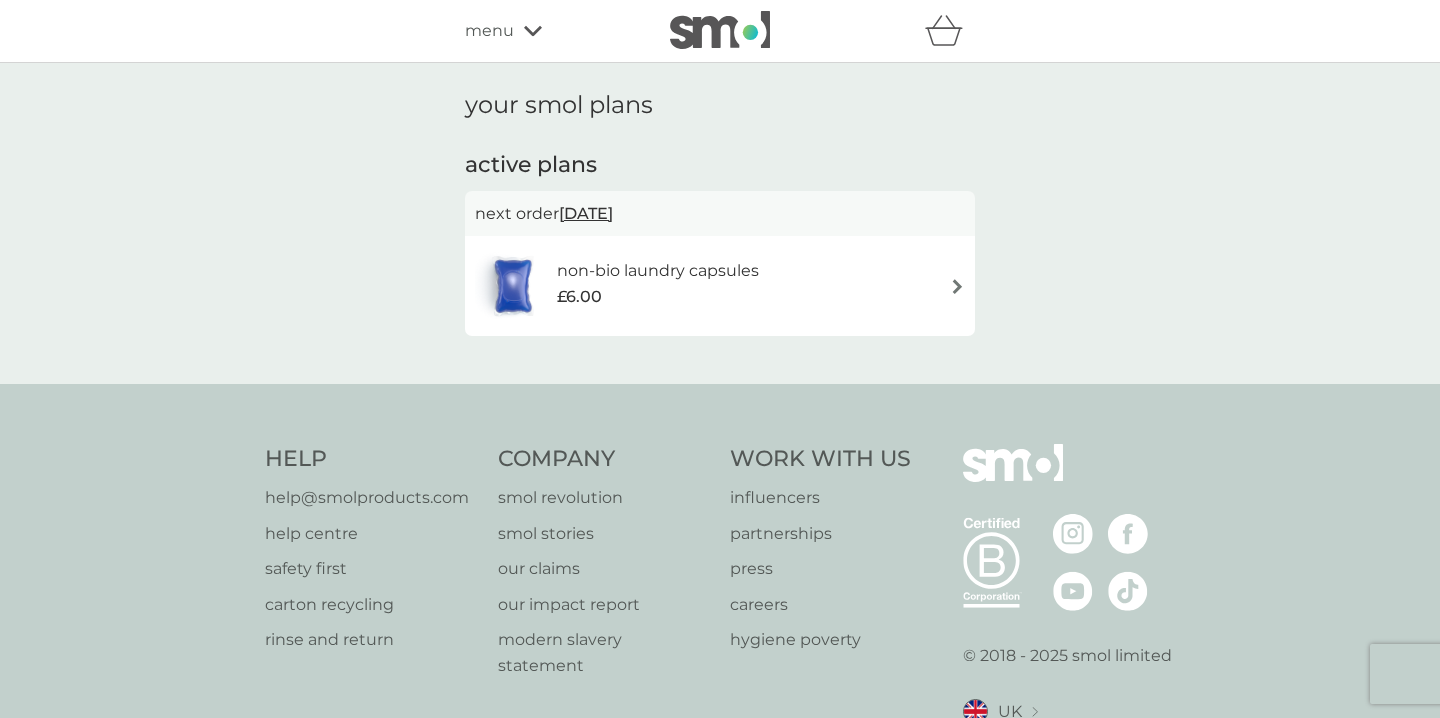 click on "£6.00" at bounding box center [658, 297] 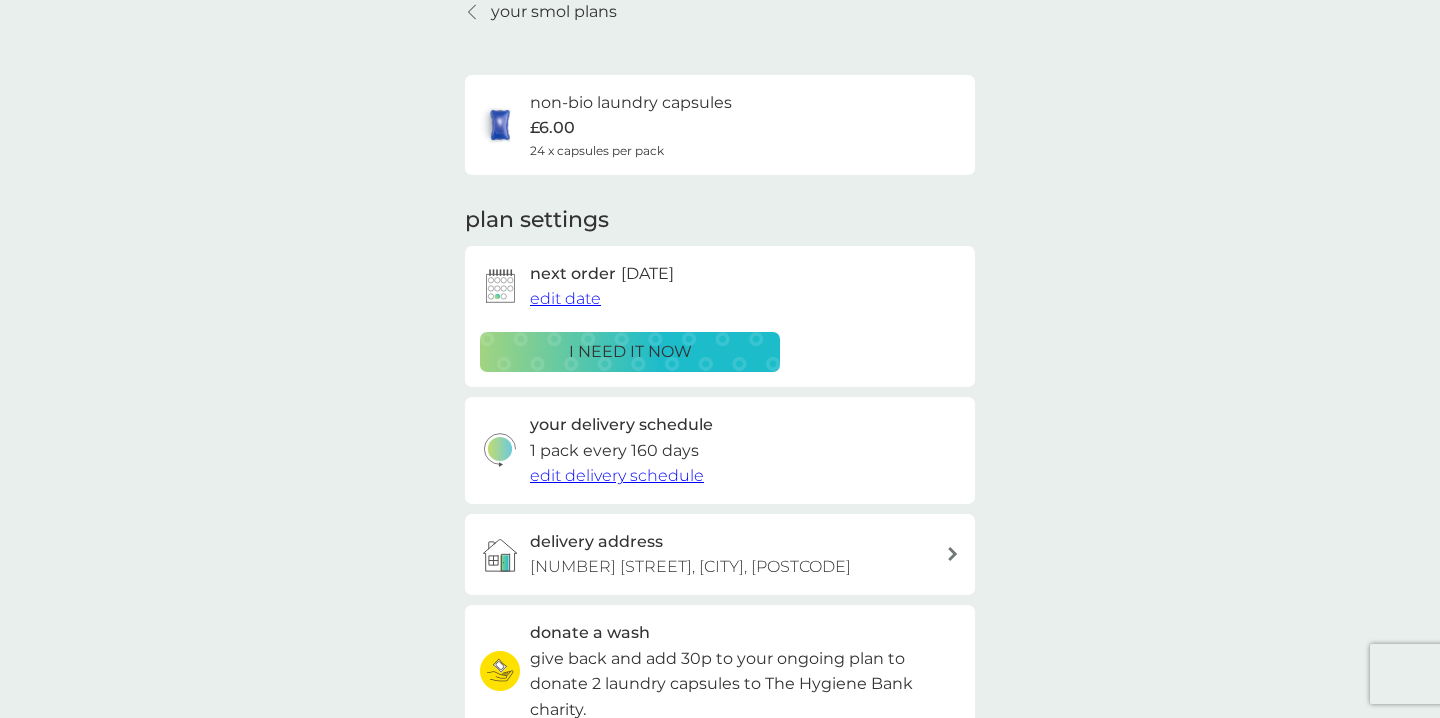 scroll, scrollTop: 108, scrollLeft: 0, axis: vertical 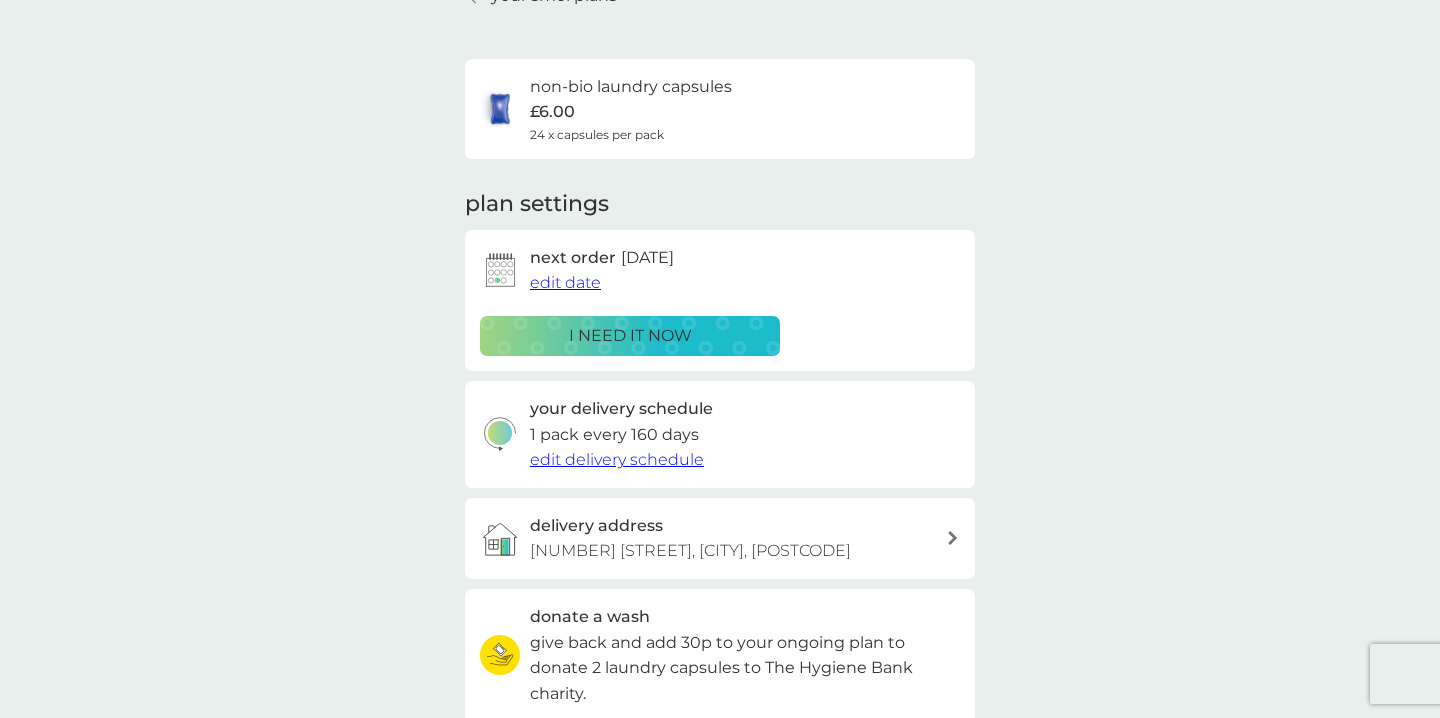 click on "edit delivery schedule" at bounding box center [617, 459] 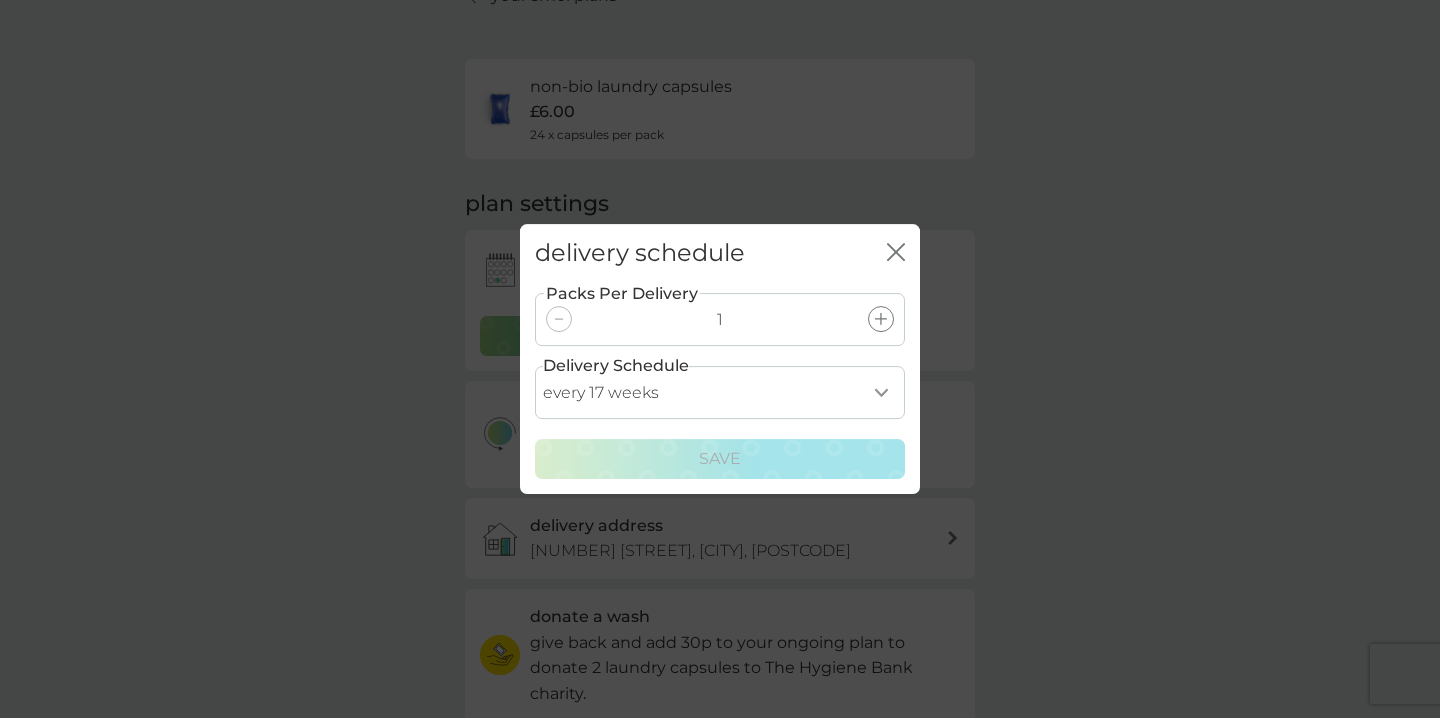 select on "70" 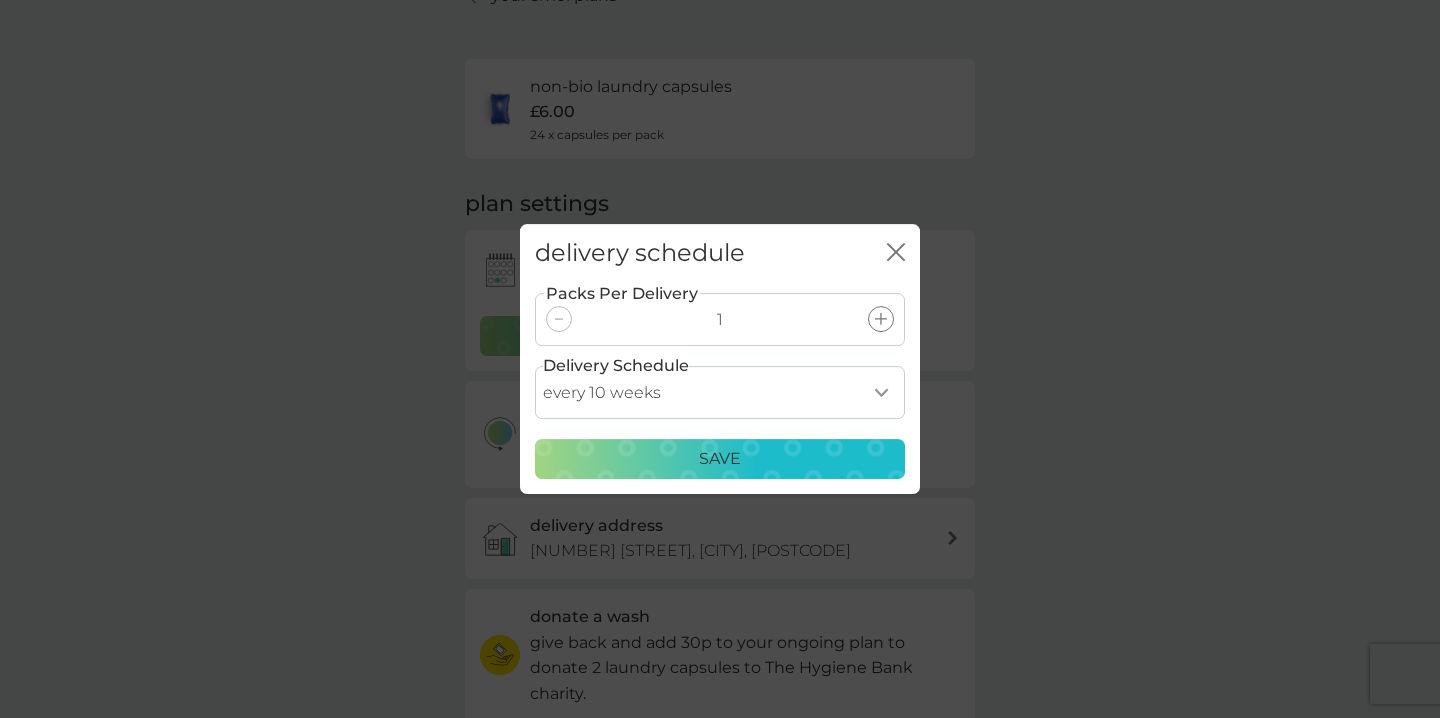 click on "Save" at bounding box center (720, 459) 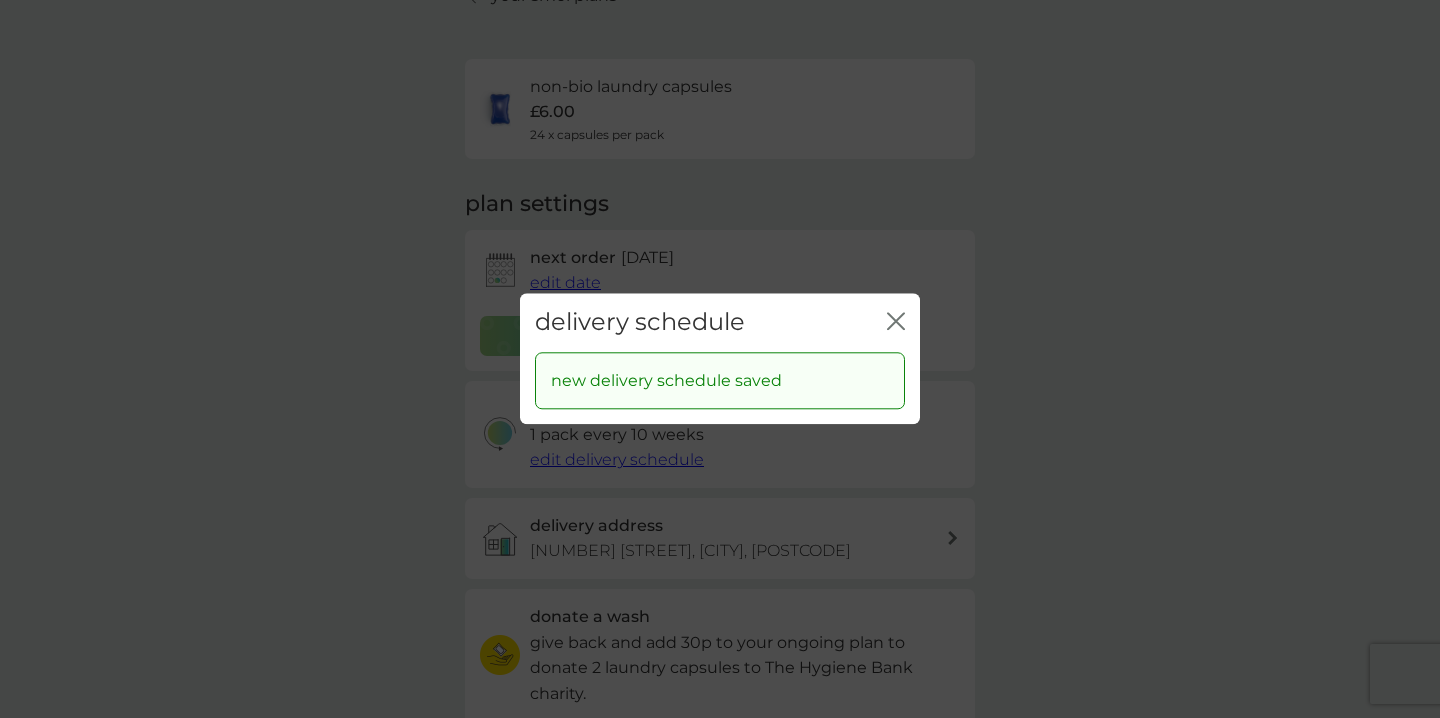 click 